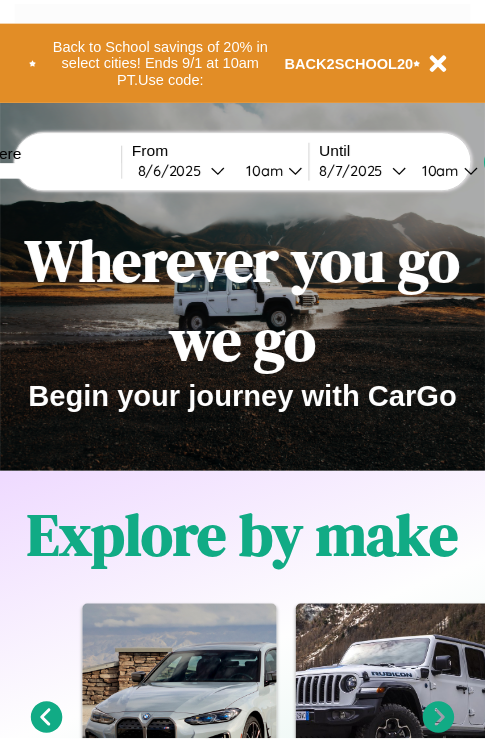 scroll, scrollTop: 0, scrollLeft: 0, axis: both 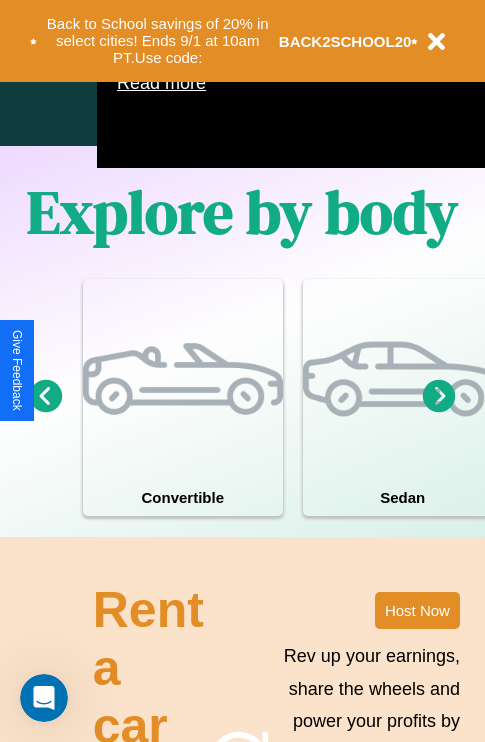click 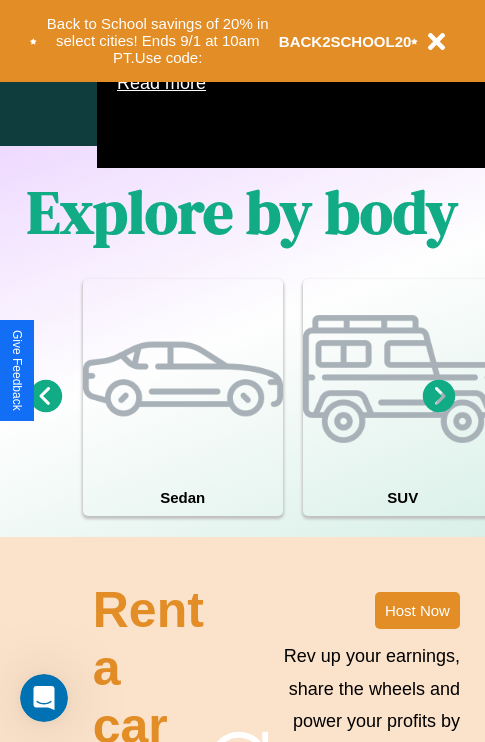 click 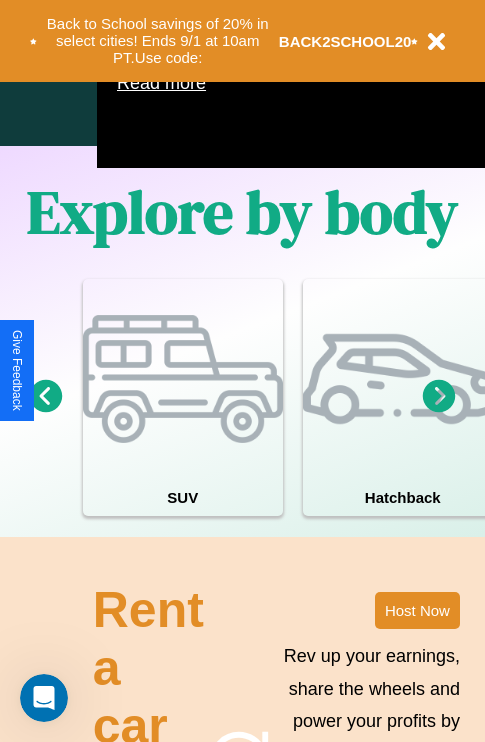 click 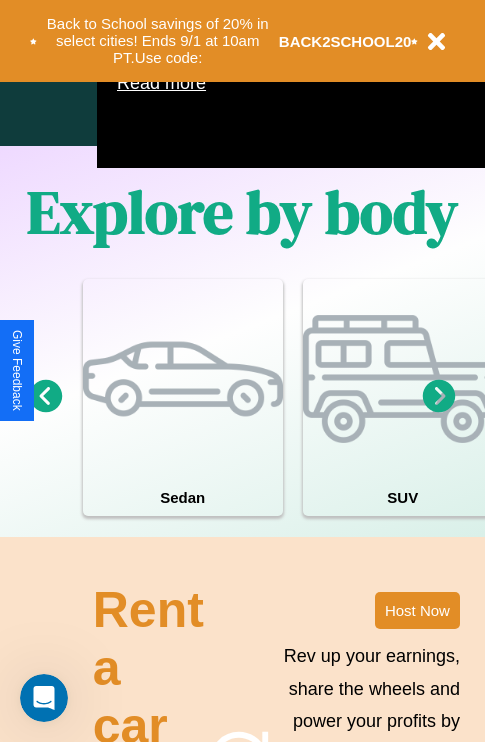click 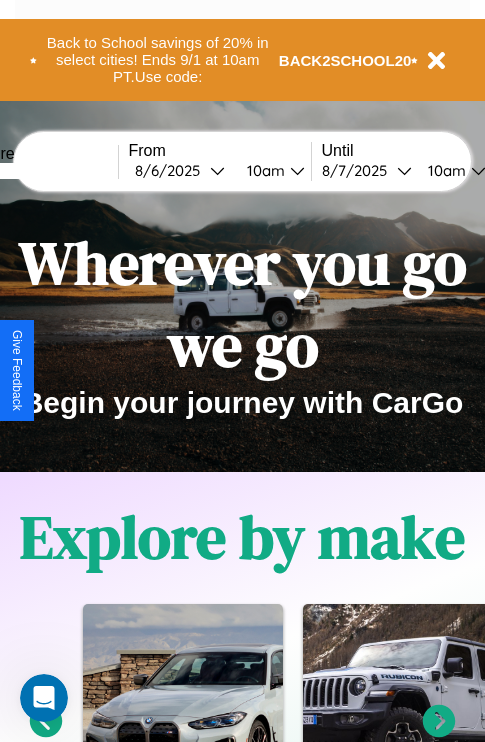 scroll, scrollTop: 0, scrollLeft: 0, axis: both 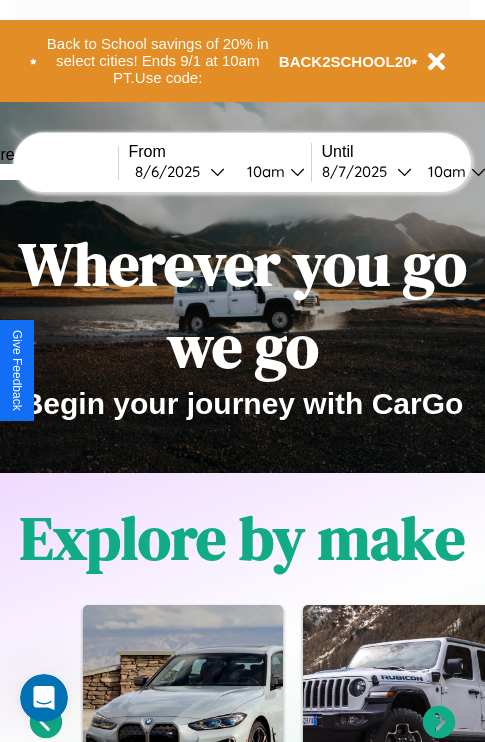 click at bounding box center (43, 172) 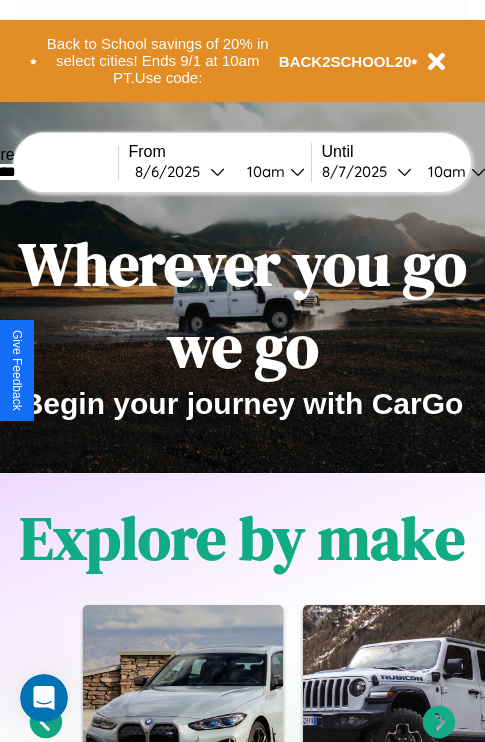 type on "********" 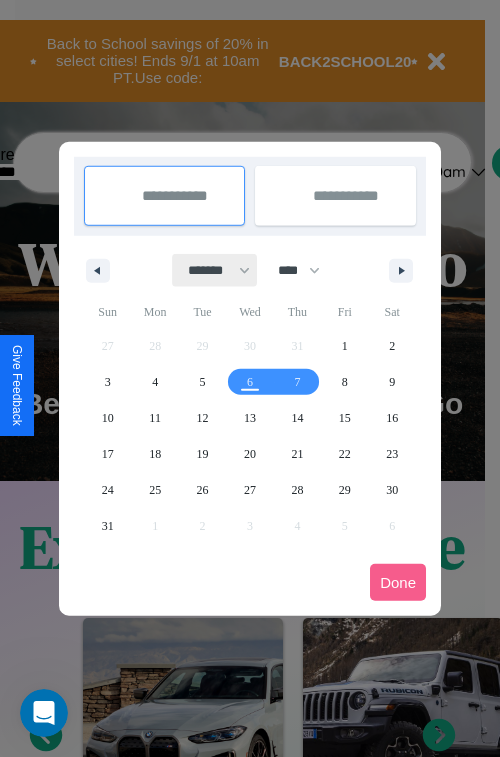 click on "******* ******** ***** ***** *** **** **** ****** ********* ******* ******** ********" at bounding box center [215, 270] 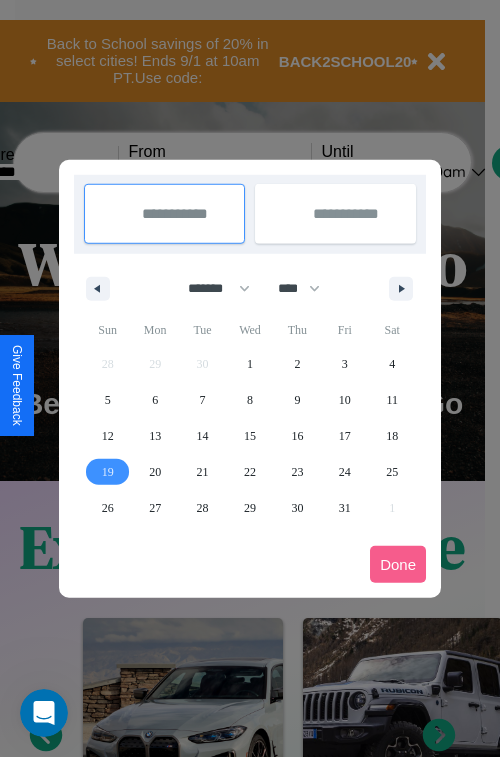 click on "19" at bounding box center [108, 472] 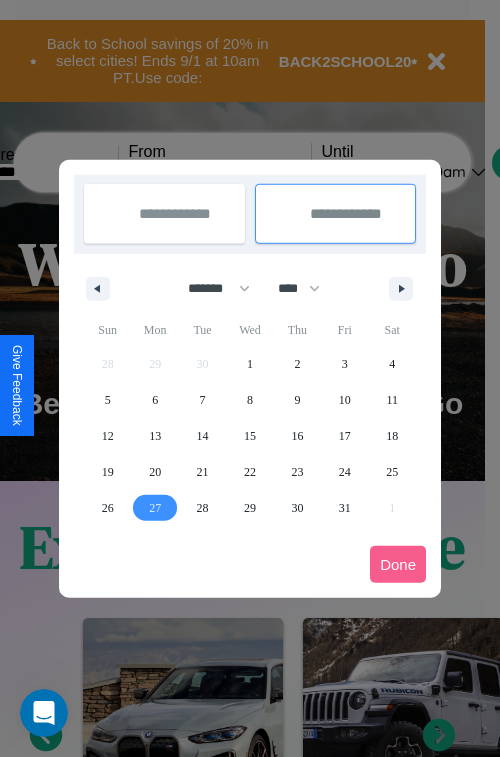 click on "27" at bounding box center (155, 508) 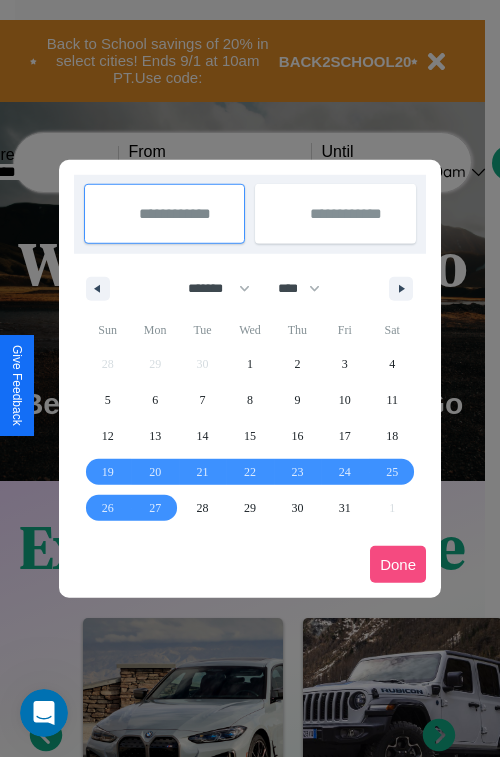 click on "Done" at bounding box center (398, 564) 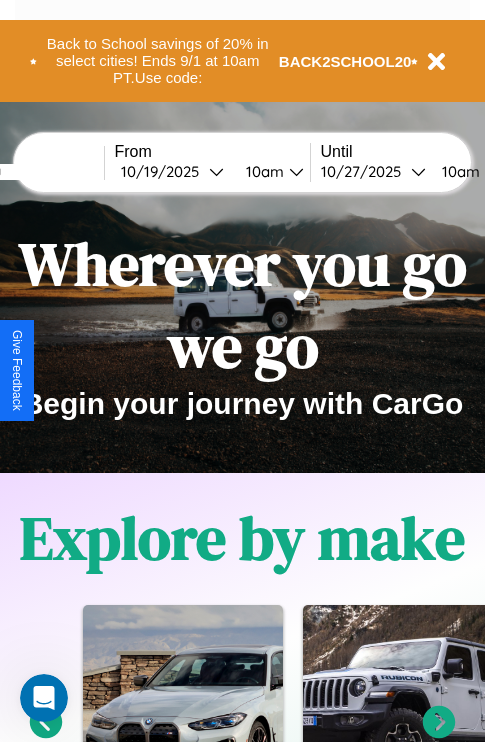 scroll, scrollTop: 0, scrollLeft: 82, axis: horizontal 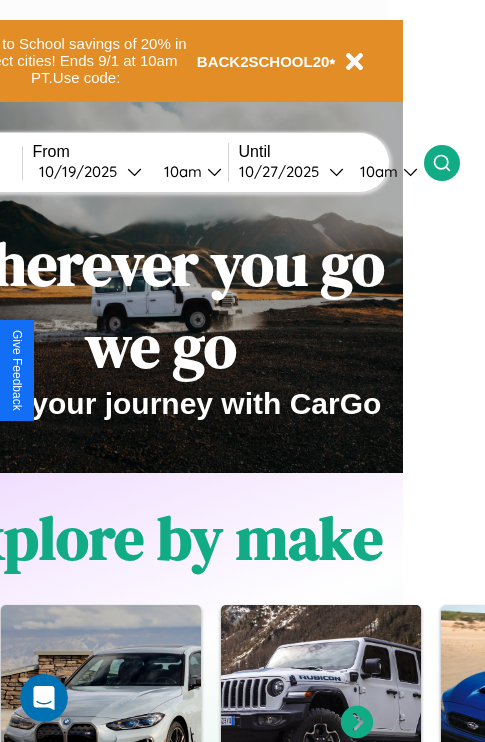 click 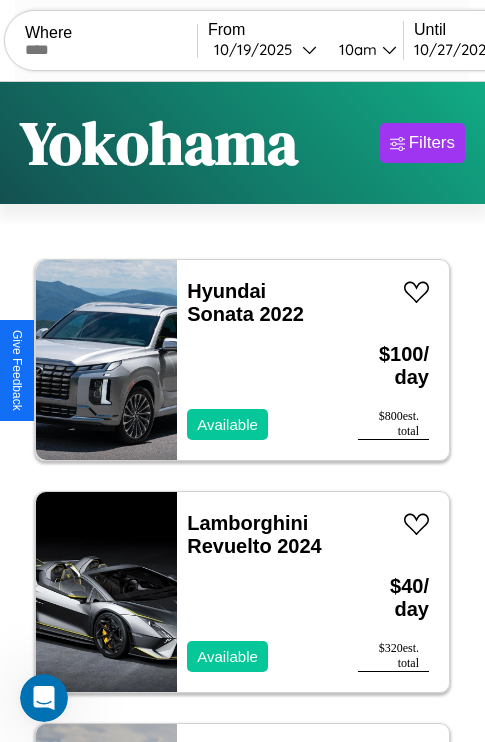 scroll, scrollTop: 95, scrollLeft: 0, axis: vertical 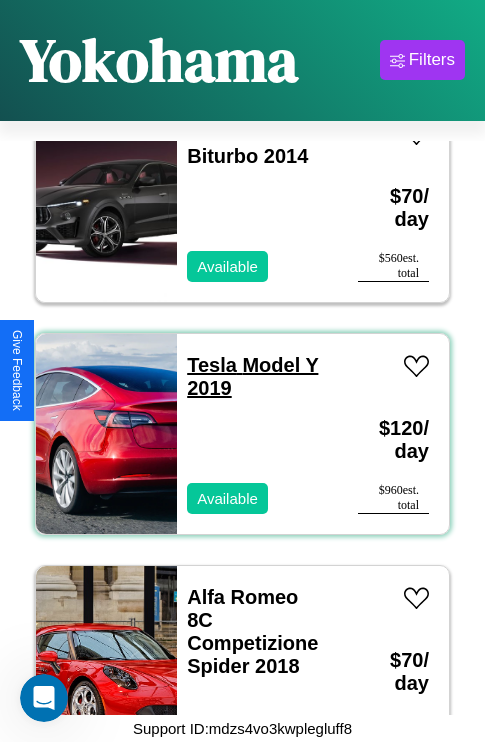 click on "Tesla Model Y 2019" at bounding box center [252, 376] 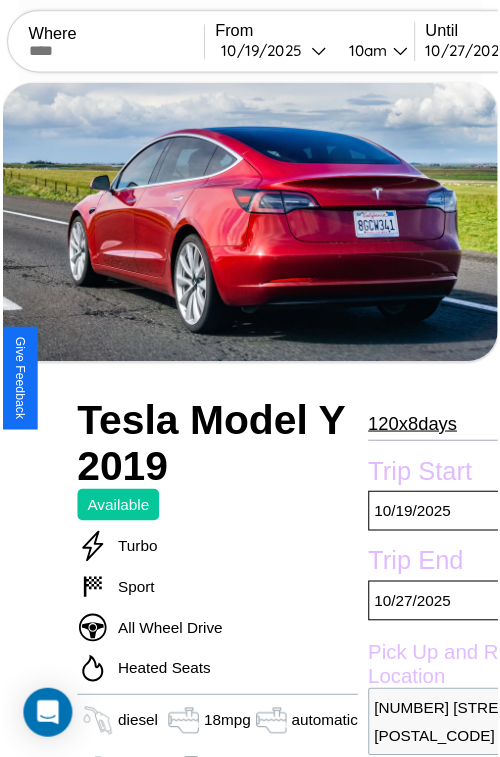 scroll, scrollTop: 130, scrollLeft: 88, axis: both 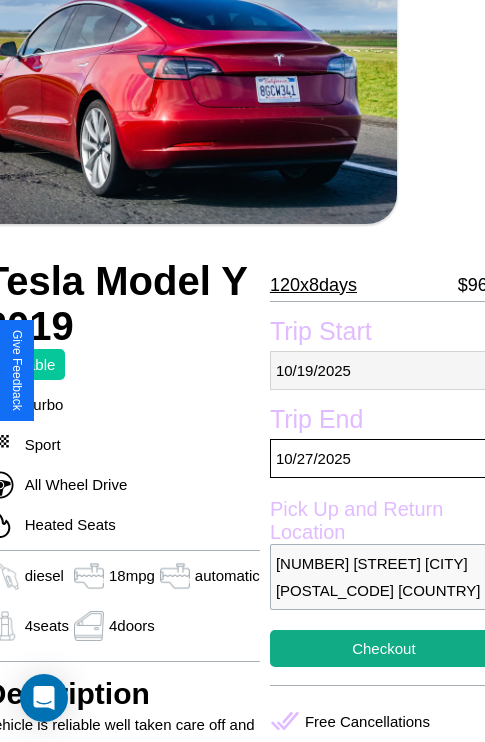 click on "10 / 19 / 2025" at bounding box center [384, 370] 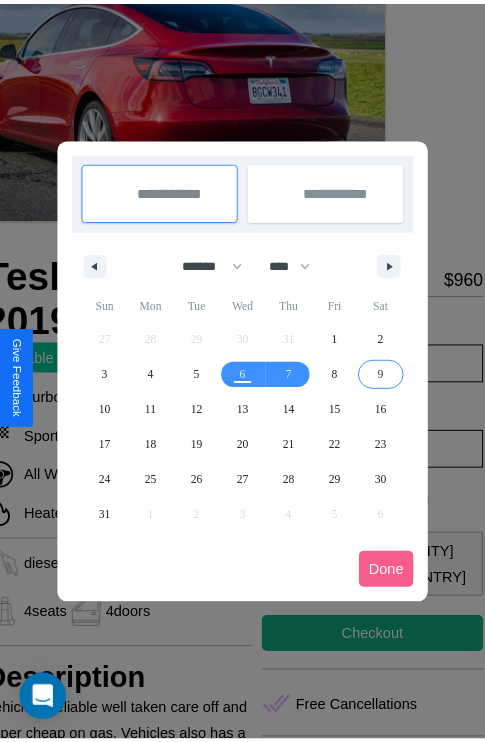 scroll, scrollTop: 0, scrollLeft: 88, axis: horizontal 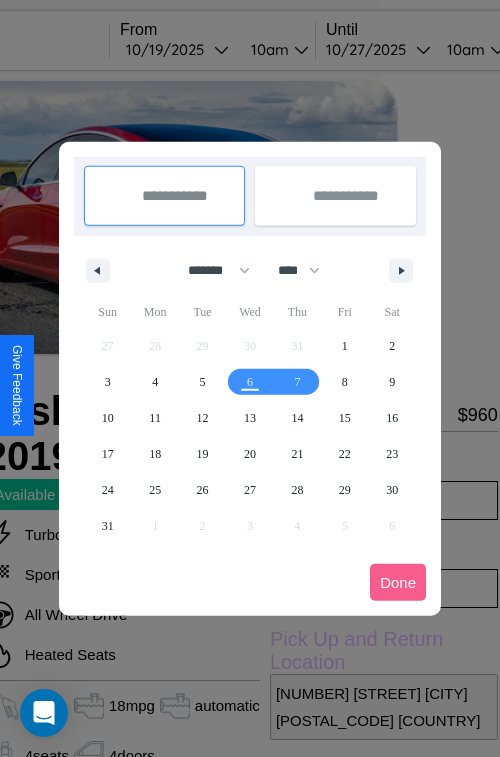 click at bounding box center (250, 378) 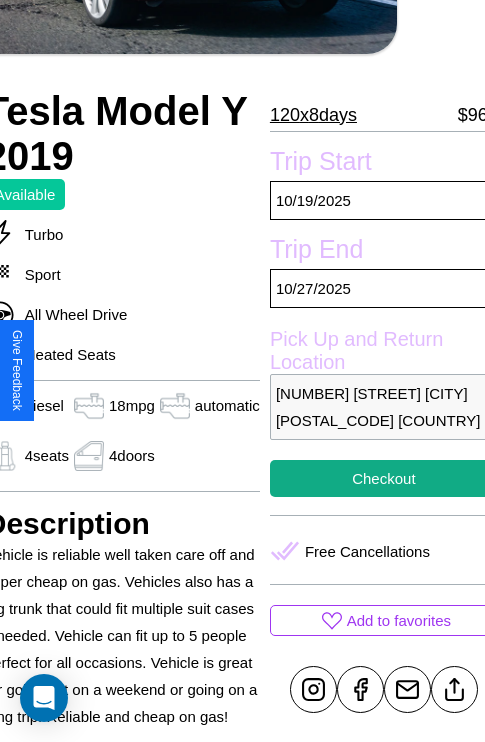 scroll, scrollTop: 408, scrollLeft: 88, axis: both 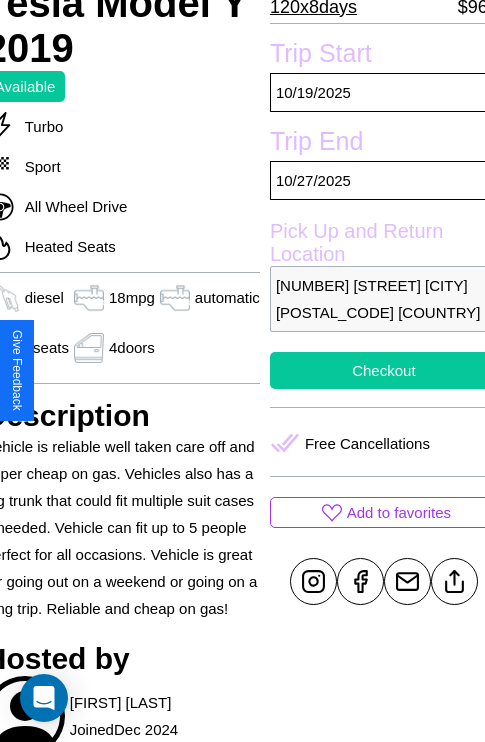 click on "Checkout" at bounding box center [384, 370] 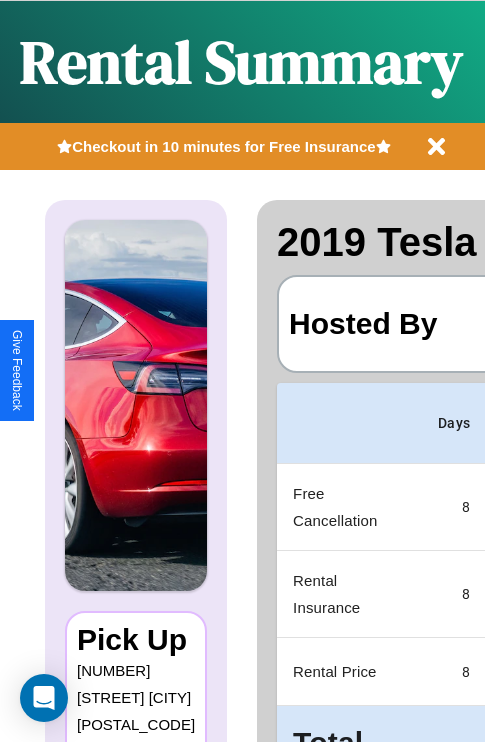 scroll, scrollTop: 0, scrollLeft: 383, axis: horizontal 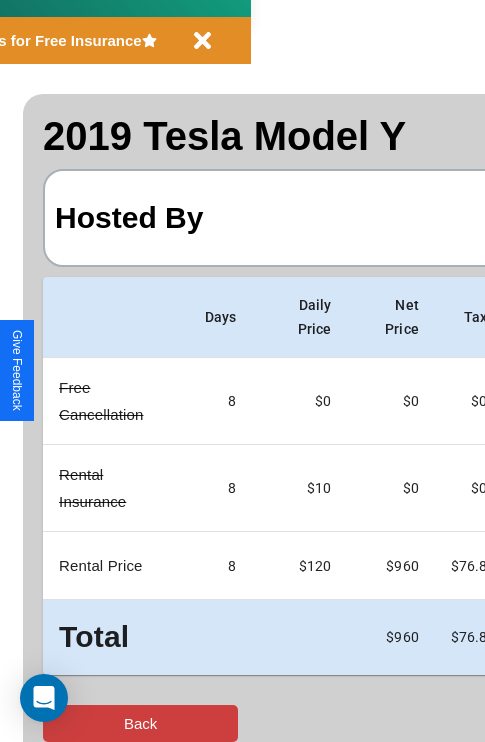 click on "Back" at bounding box center [140, 723] 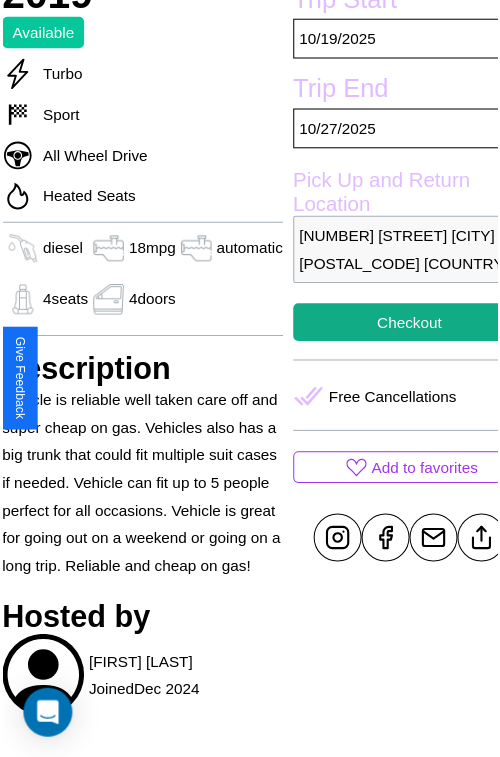 scroll, scrollTop: 550, scrollLeft: 88, axis: both 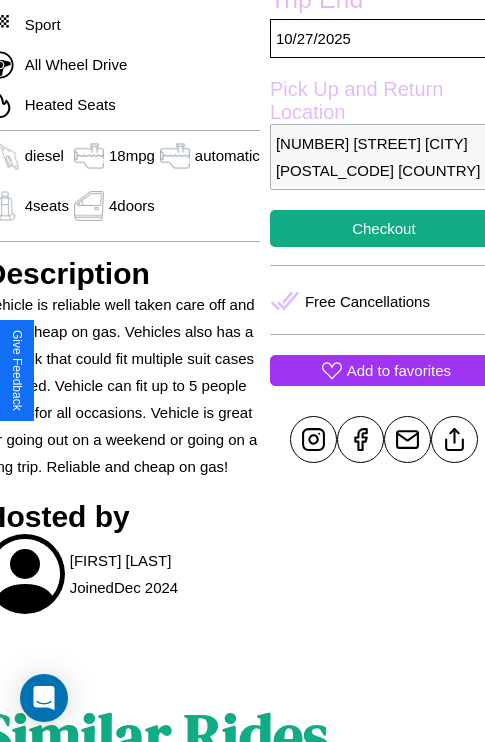 click on "Add to favorites" at bounding box center [399, 370] 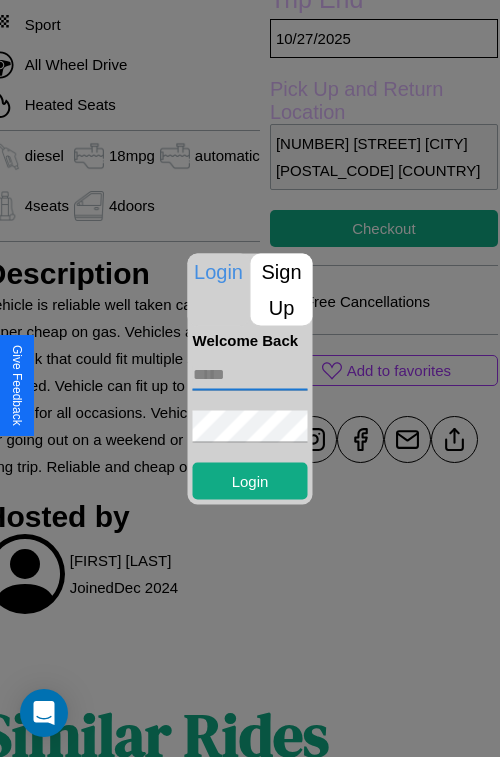 click at bounding box center [250, 374] 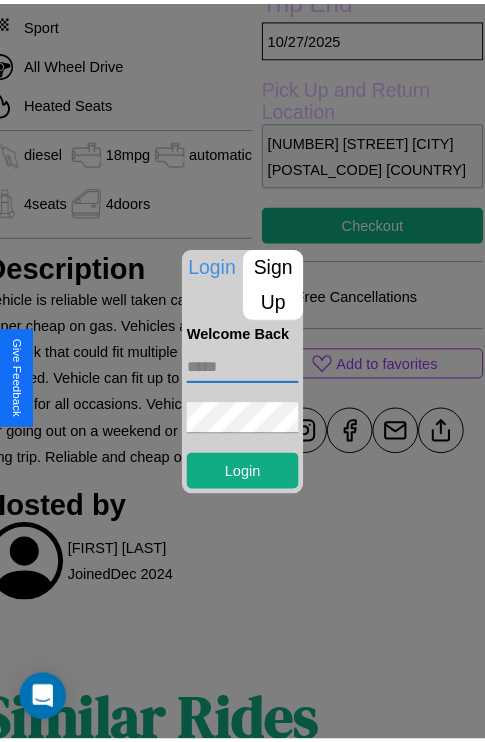 scroll, scrollTop: 400, scrollLeft: 88, axis: both 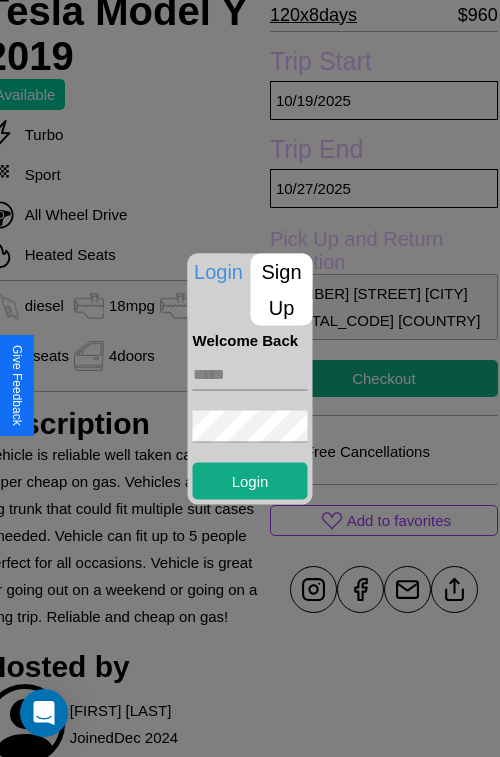 click at bounding box center (250, 378) 